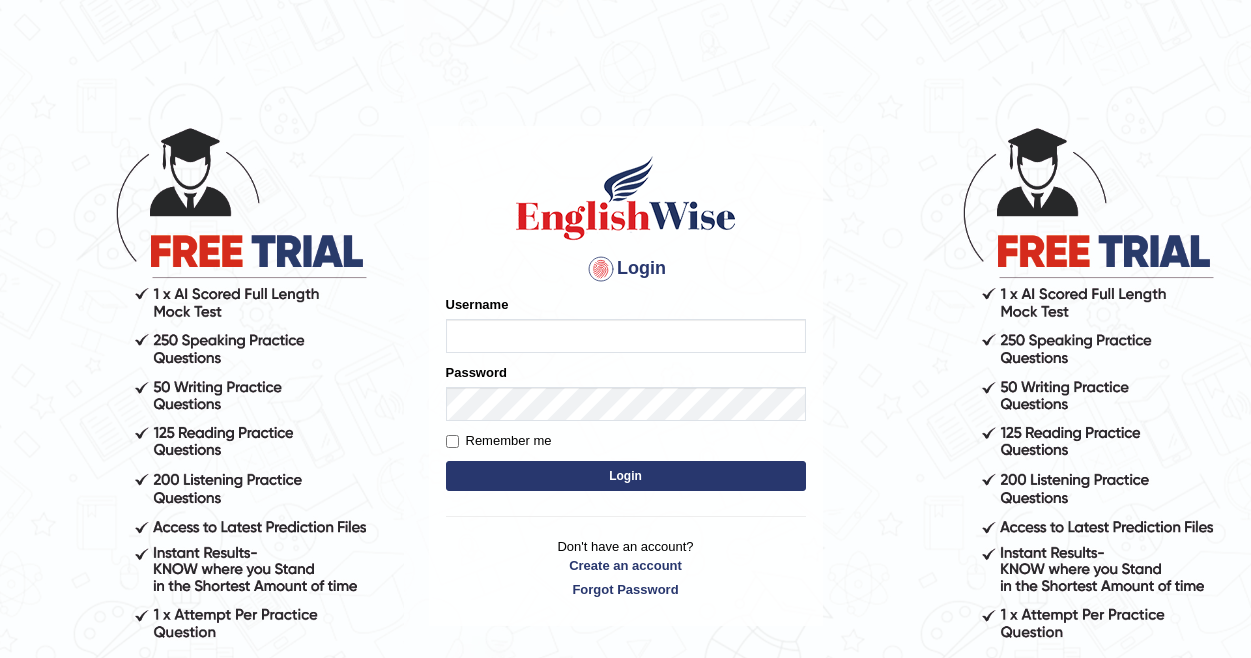 scroll, scrollTop: 0, scrollLeft: 0, axis: both 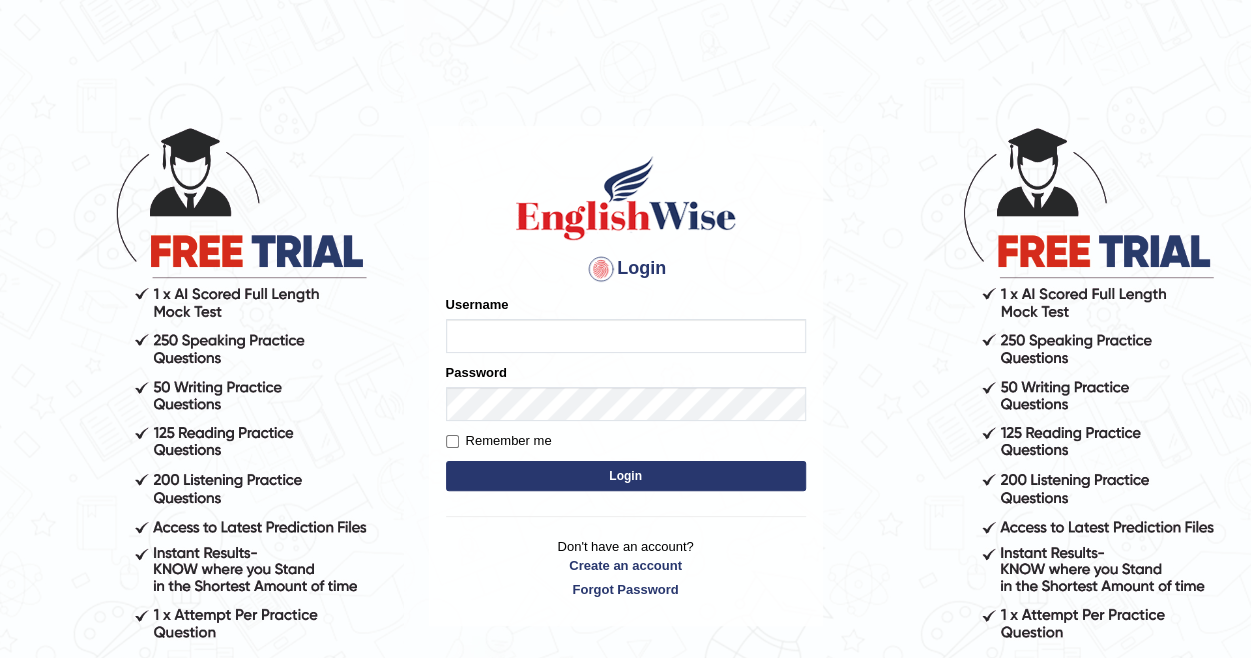 type on "sprajapati" 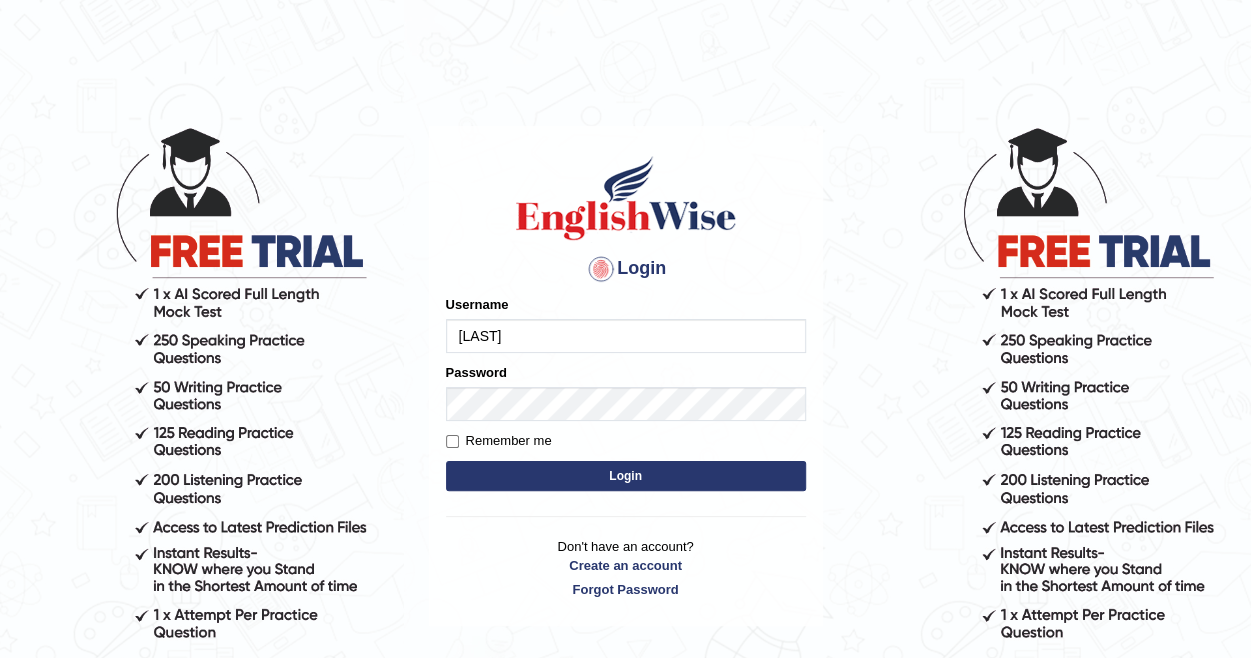 click on "Login" at bounding box center [626, 476] 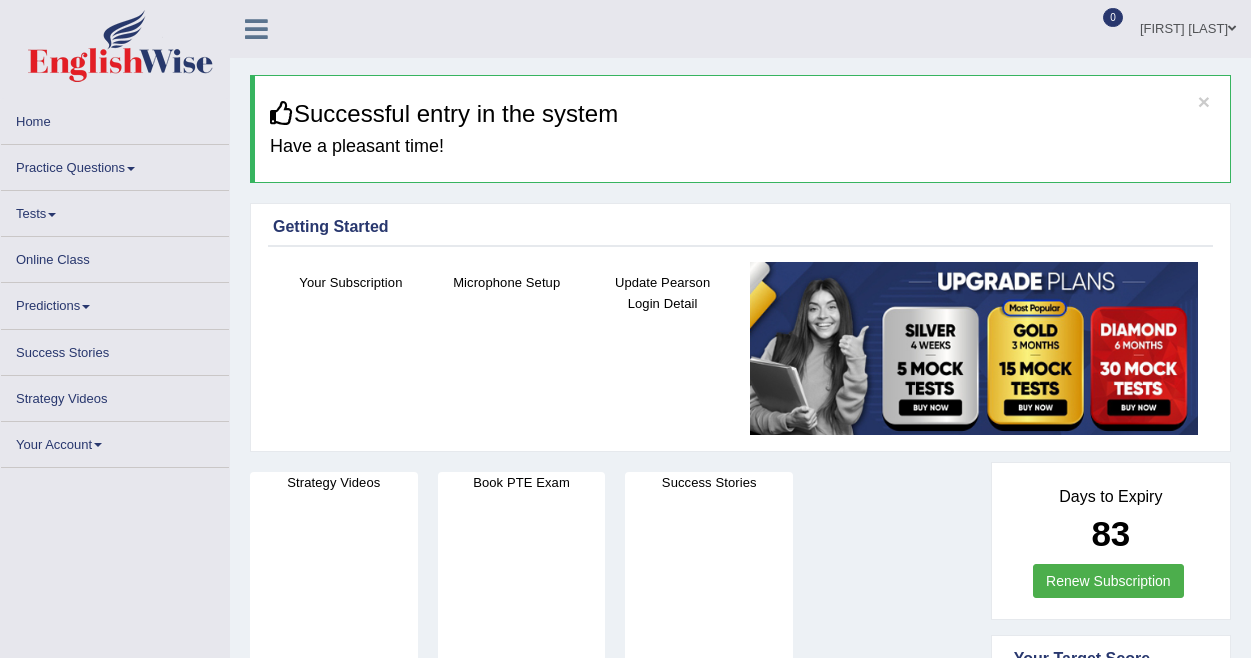 scroll, scrollTop: 0, scrollLeft: 0, axis: both 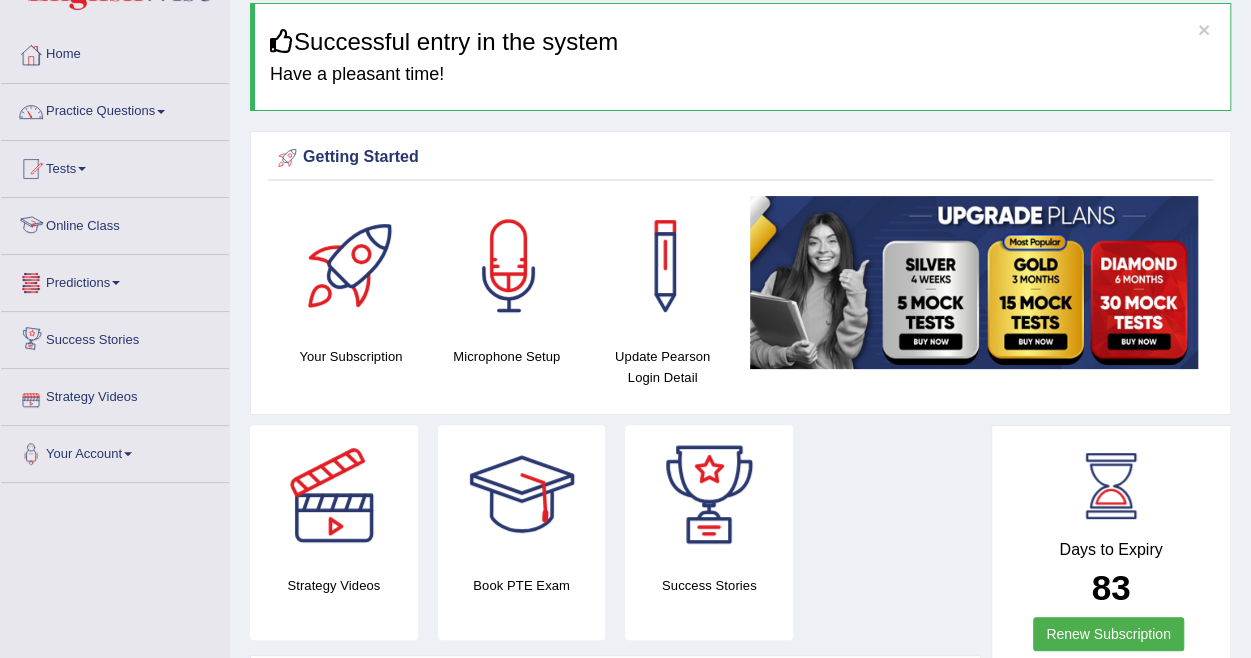 click on "Online Class" at bounding box center (115, 223) 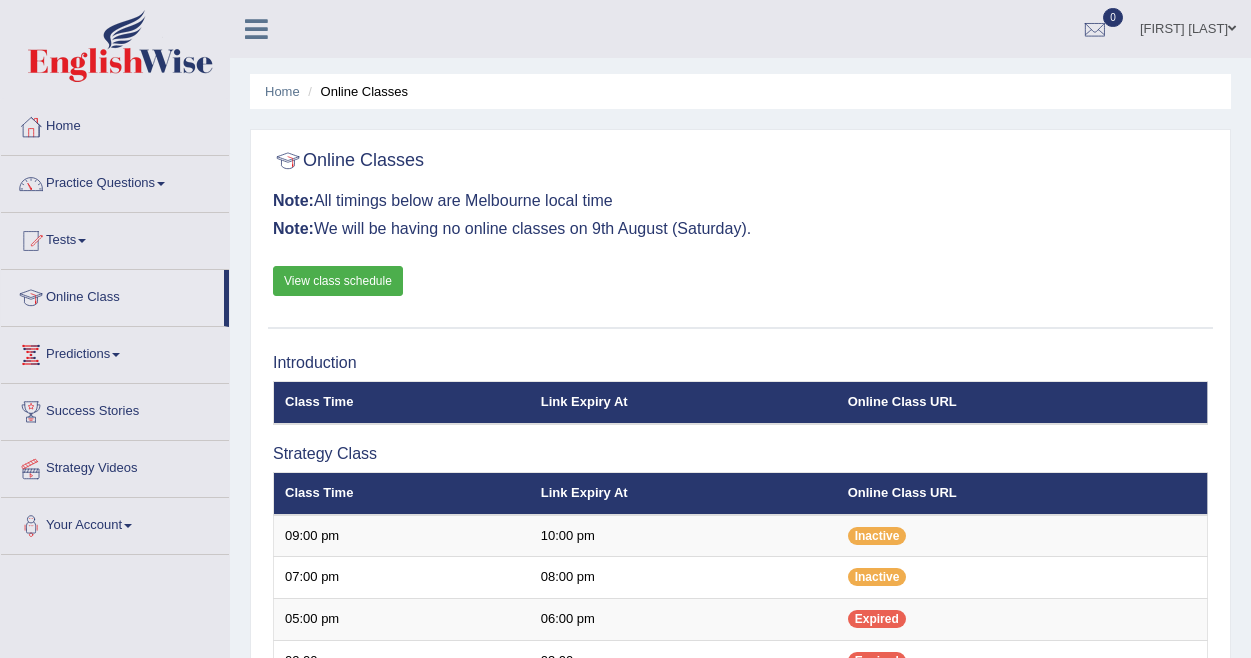 scroll, scrollTop: 0, scrollLeft: 0, axis: both 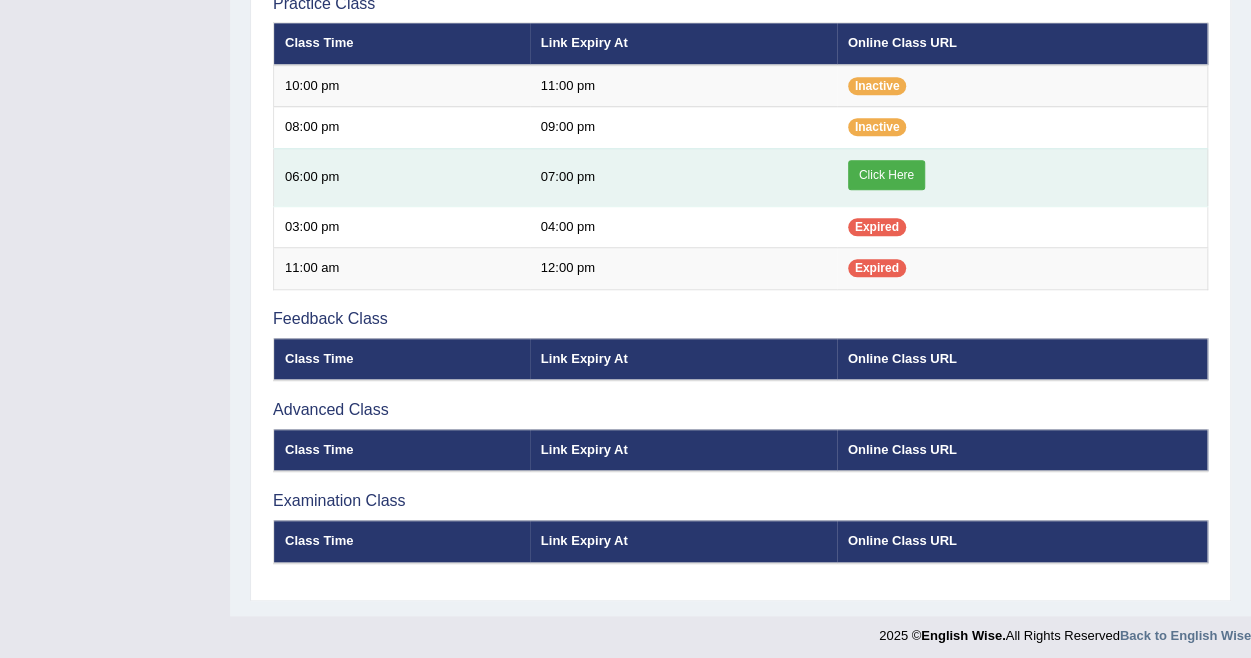 click on "Click Here" at bounding box center (886, 175) 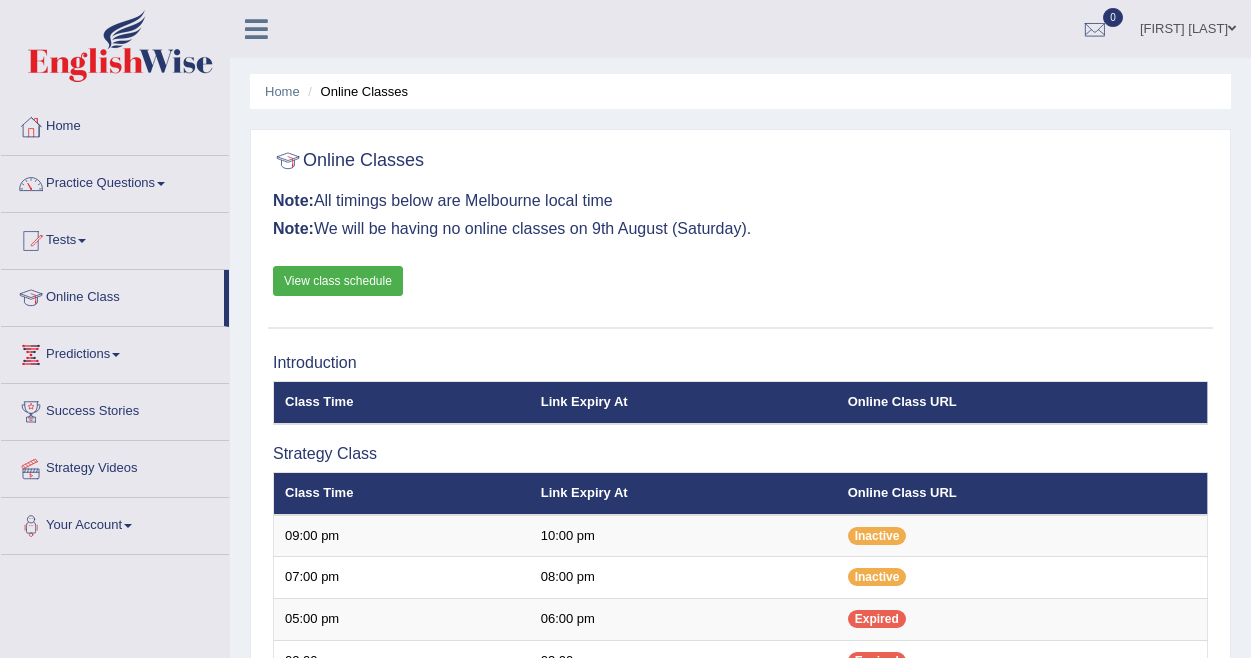 scroll, scrollTop: 749, scrollLeft: 0, axis: vertical 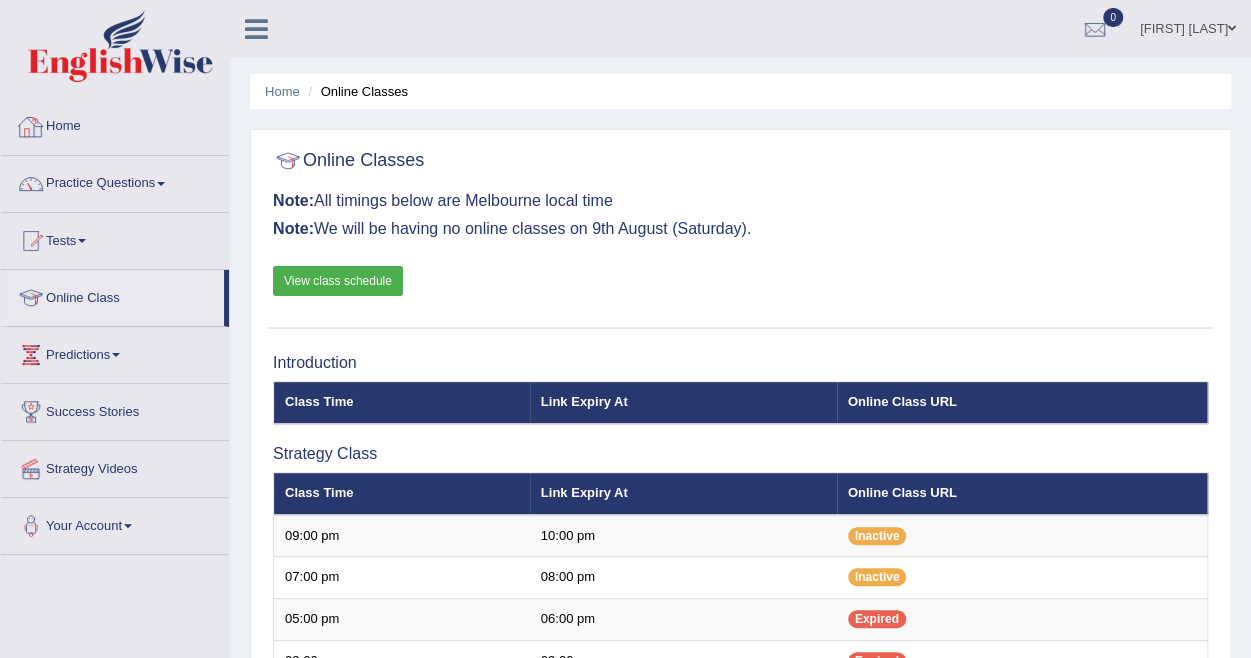 click on "Practice Questions" at bounding box center (115, 181) 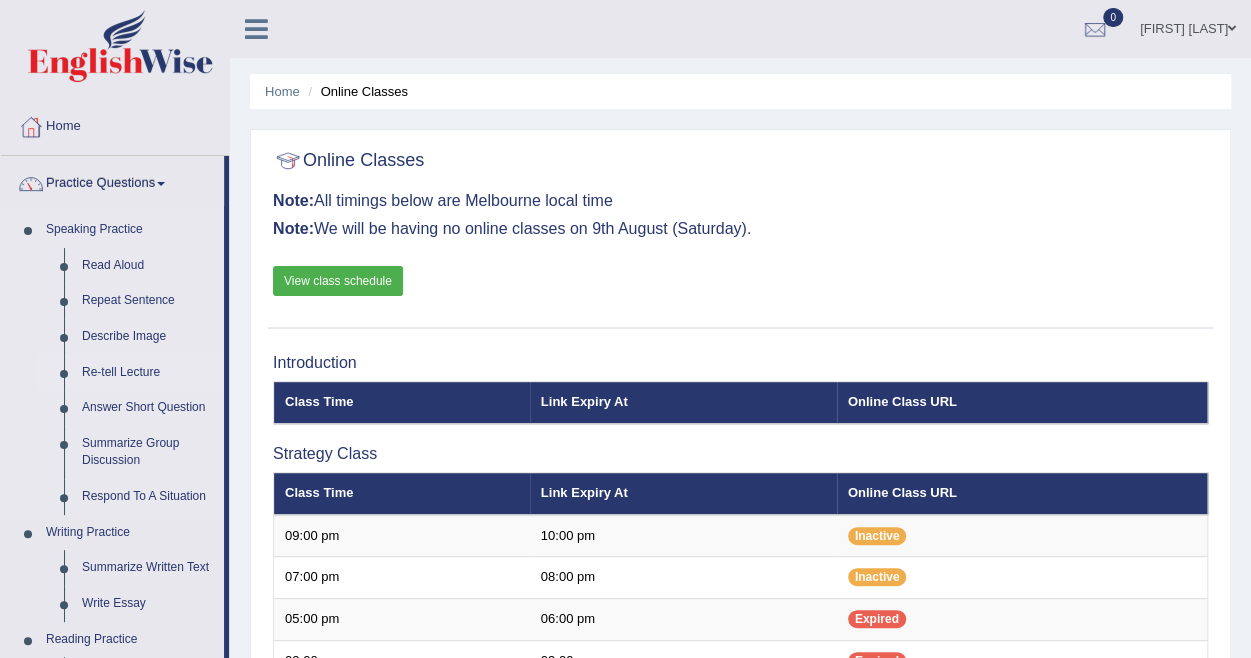 scroll, scrollTop: 576, scrollLeft: 0, axis: vertical 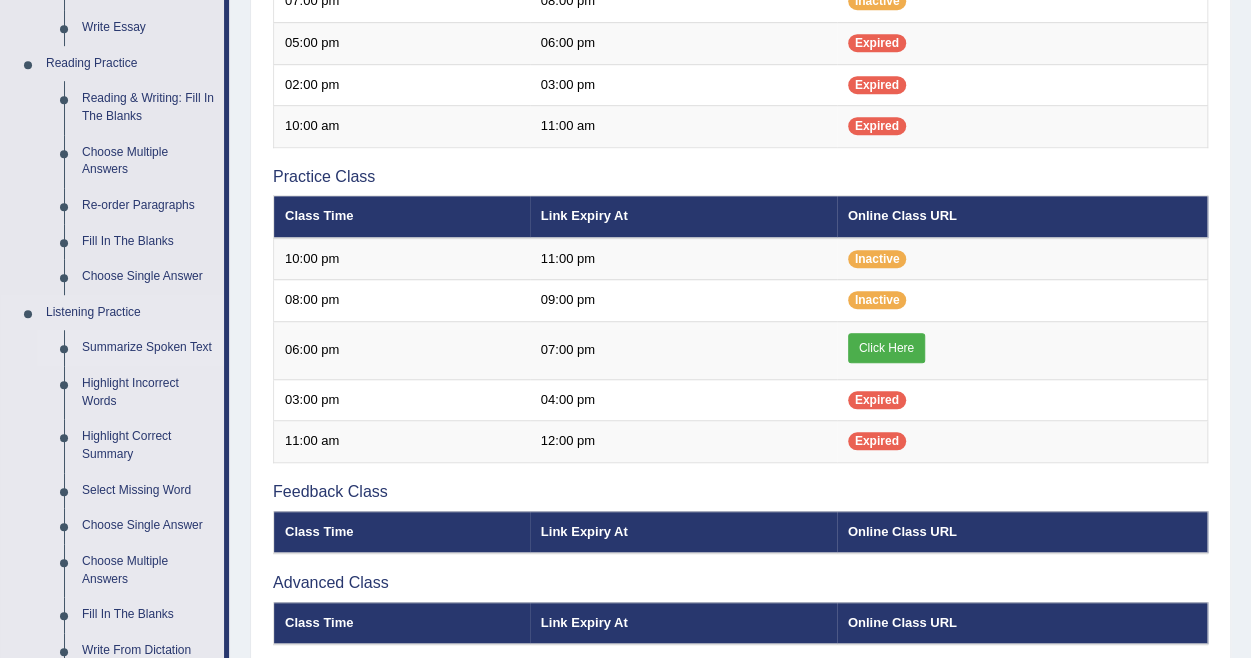 click on "Summarize Spoken Text" at bounding box center [148, 348] 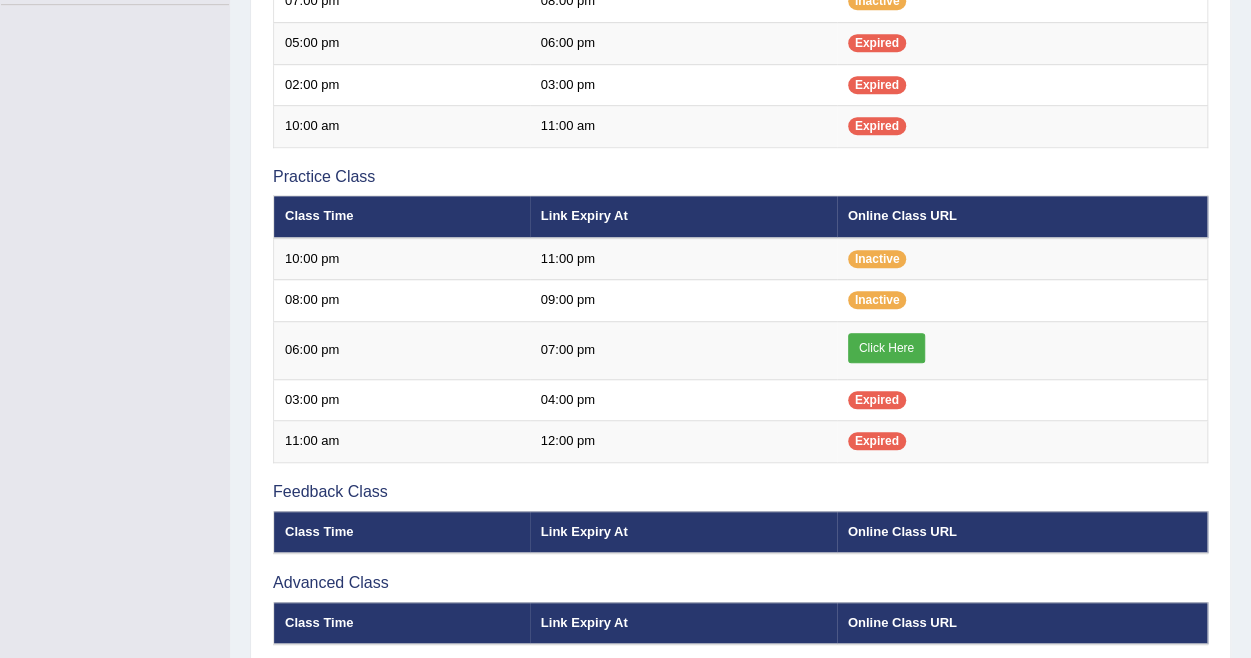 scroll, scrollTop: 224, scrollLeft: 0, axis: vertical 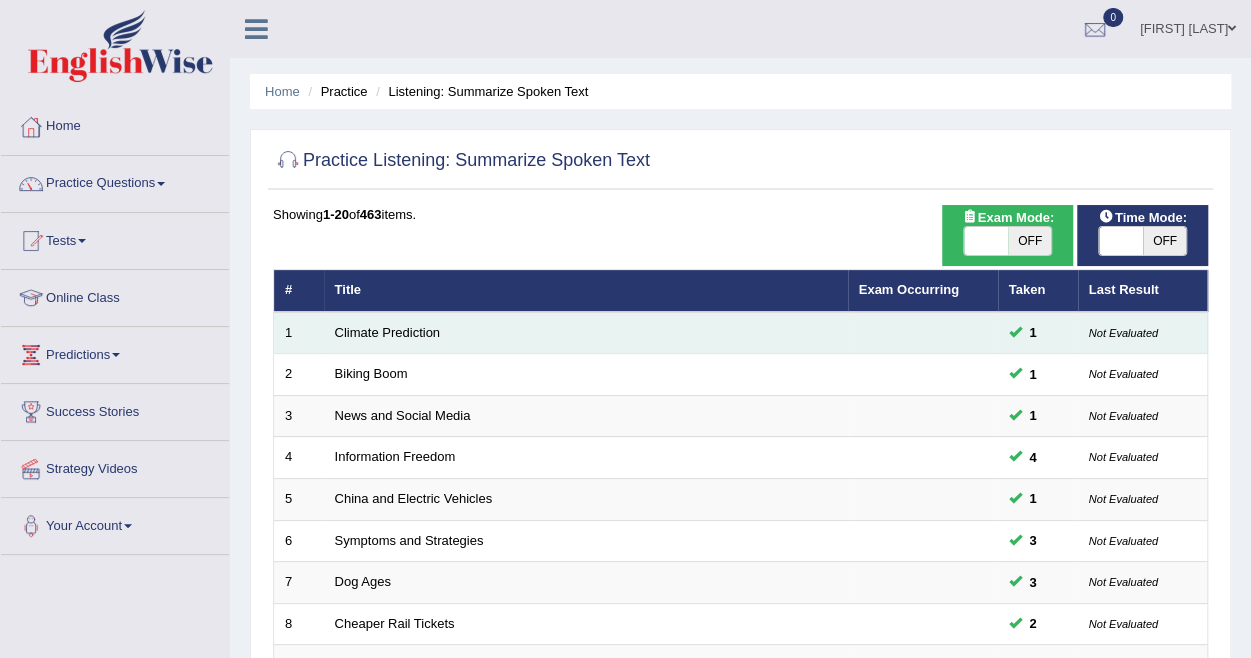 click on "Climate Prediction" at bounding box center (586, 333) 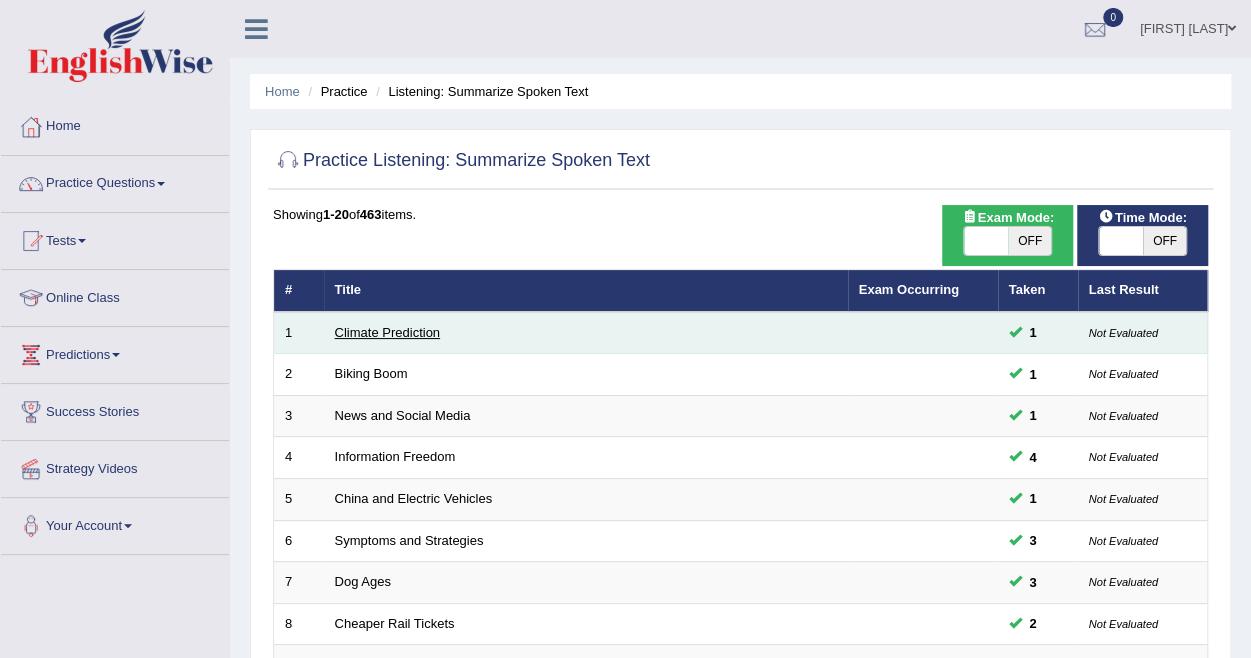 click on "Climate Prediction" at bounding box center [388, 332] 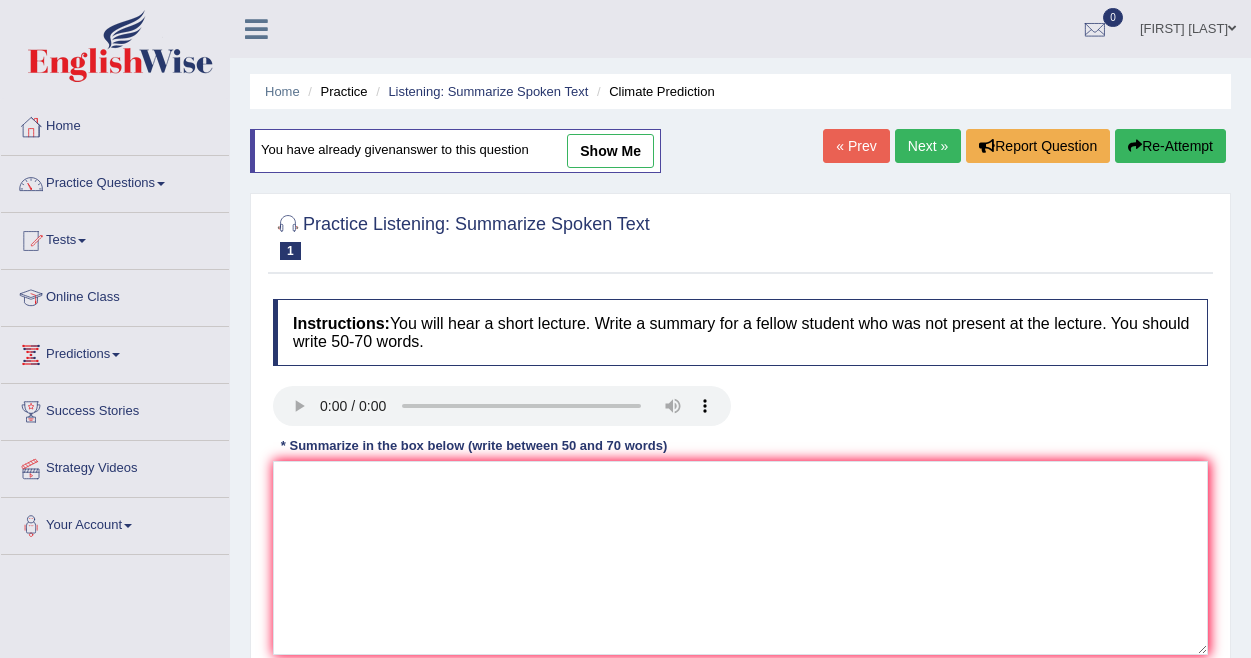 scroll, scrollTop: 0, scrollLeft: 0, axis: both 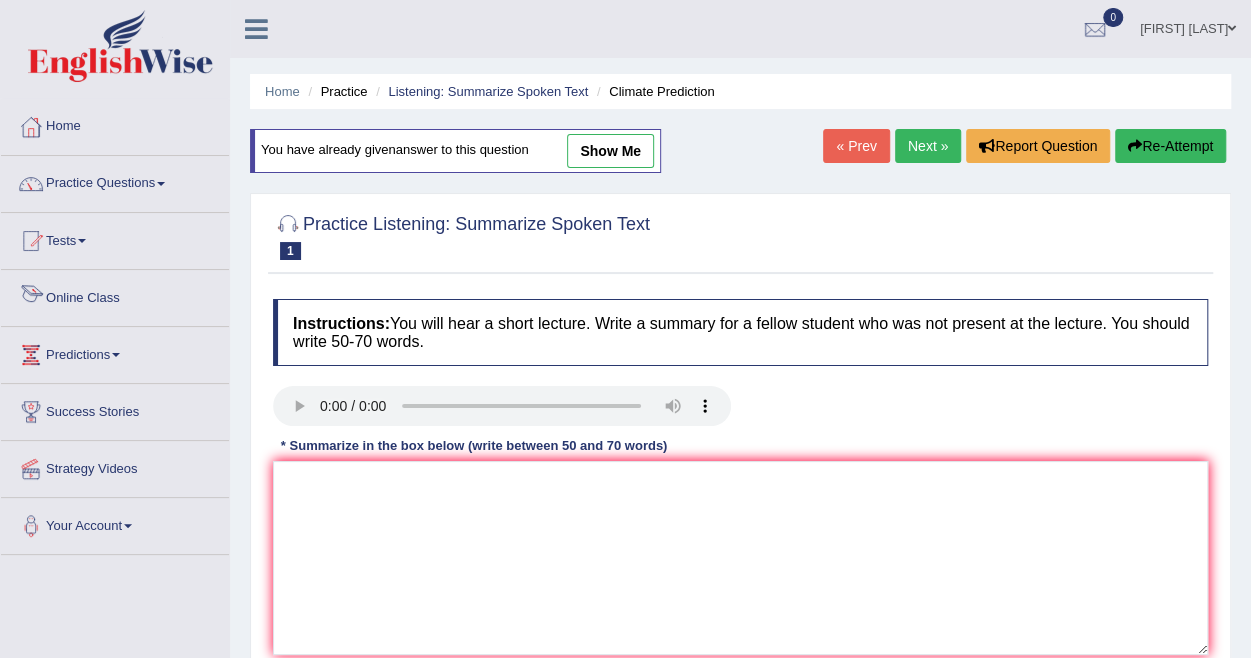 click on "Online Class" at bounding box center [115, 295] 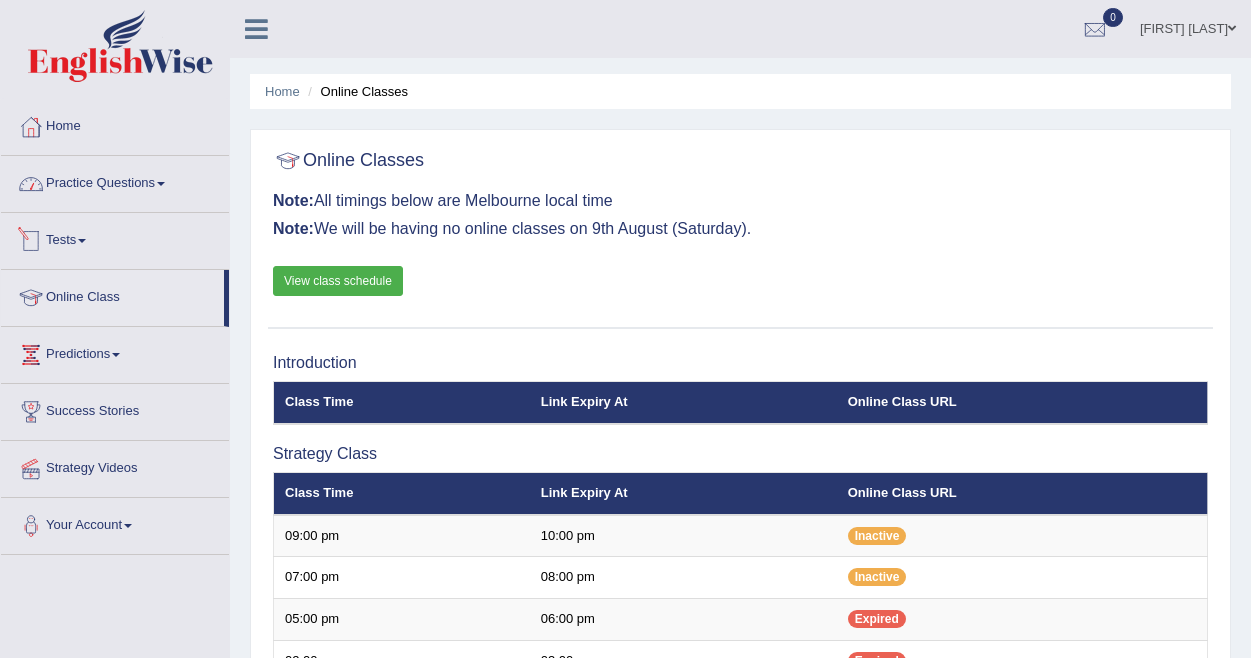 scroll, scrollTop: 0, scrollLeft: 0, axis: both 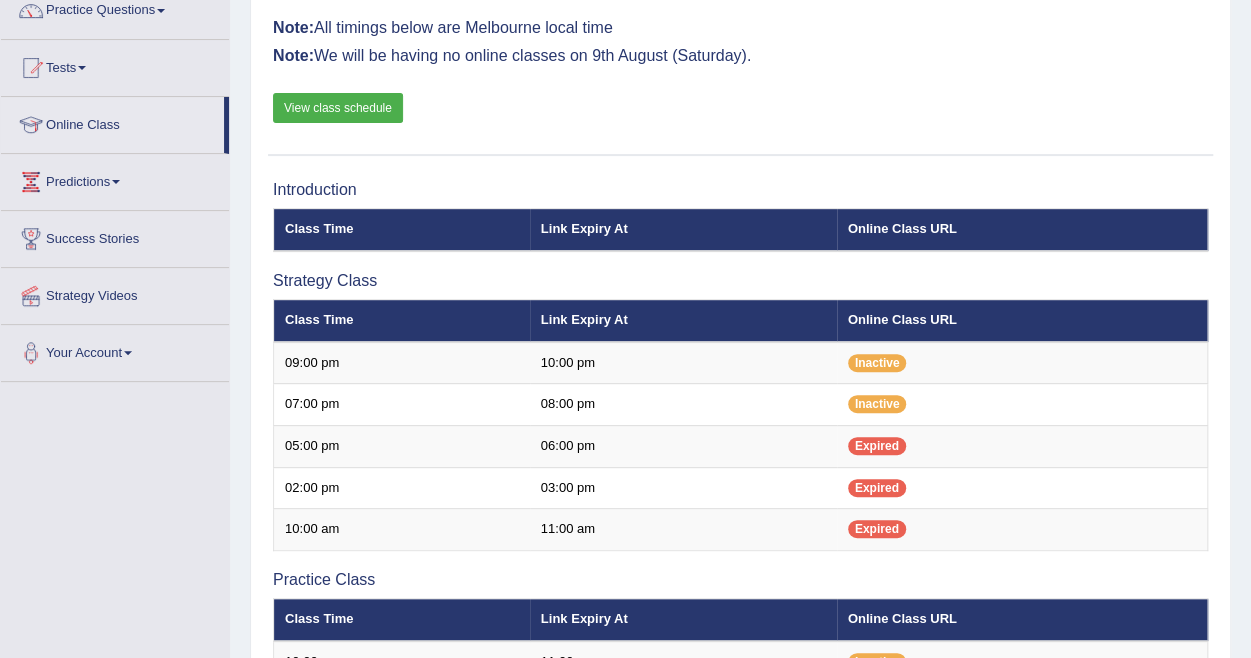 click on "View class schedule" at bounding box center (338, 108) 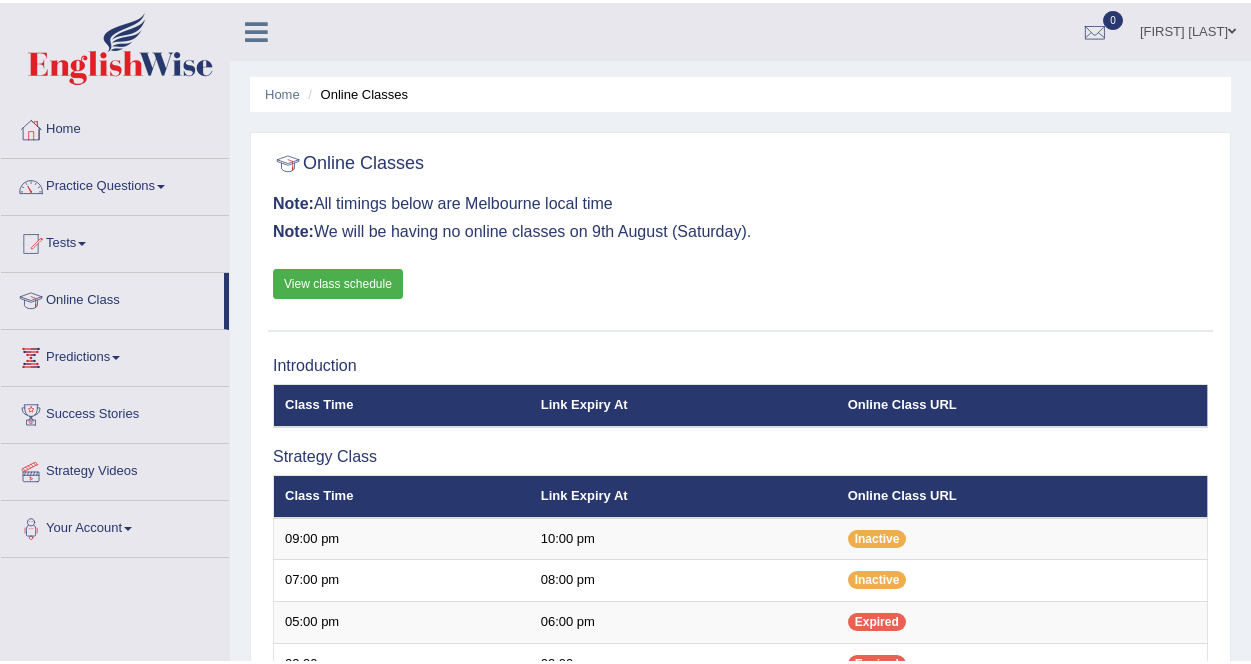 scroll, scrollTop: 173, scrollLeft: 0, axis: vertical 